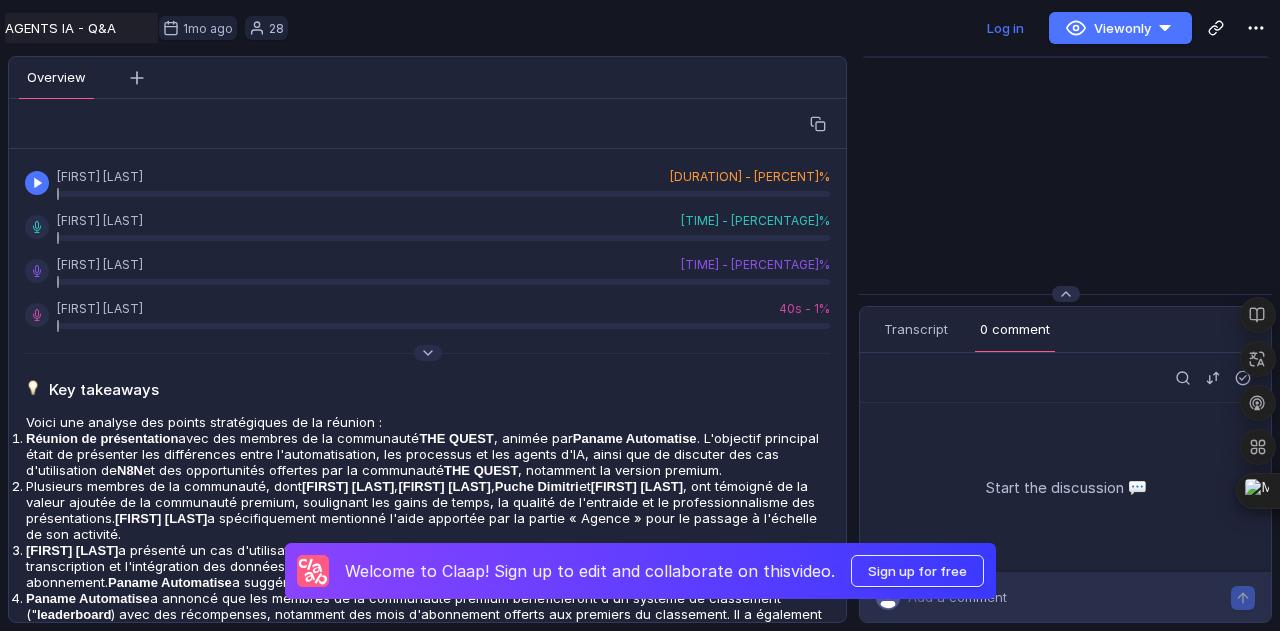 scroll, scrollTop: 0, scrollLeft: 0, axis: both 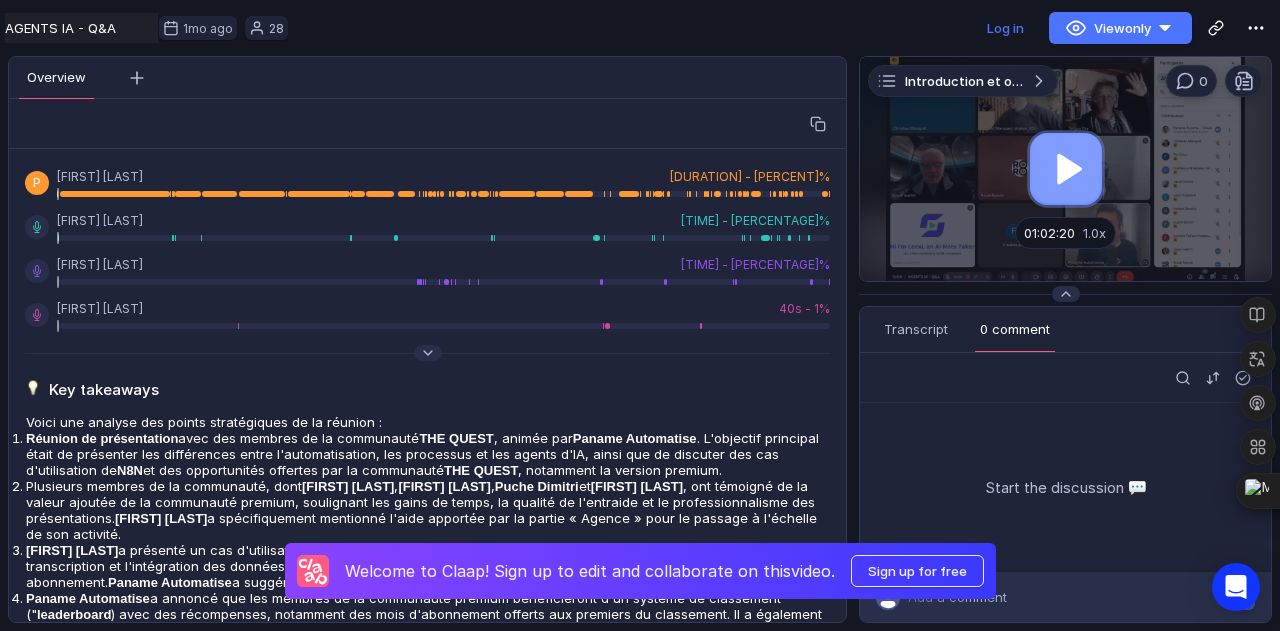 click at bounding box center [1065, 169] 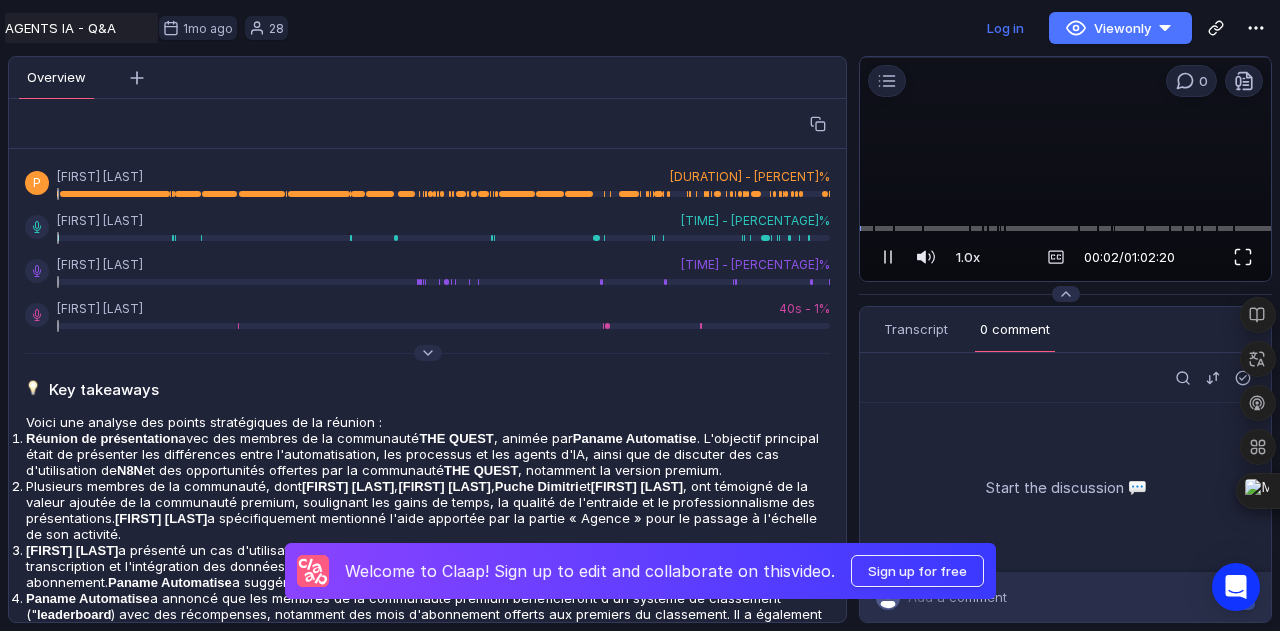 click at bounding box center (1243, 257) 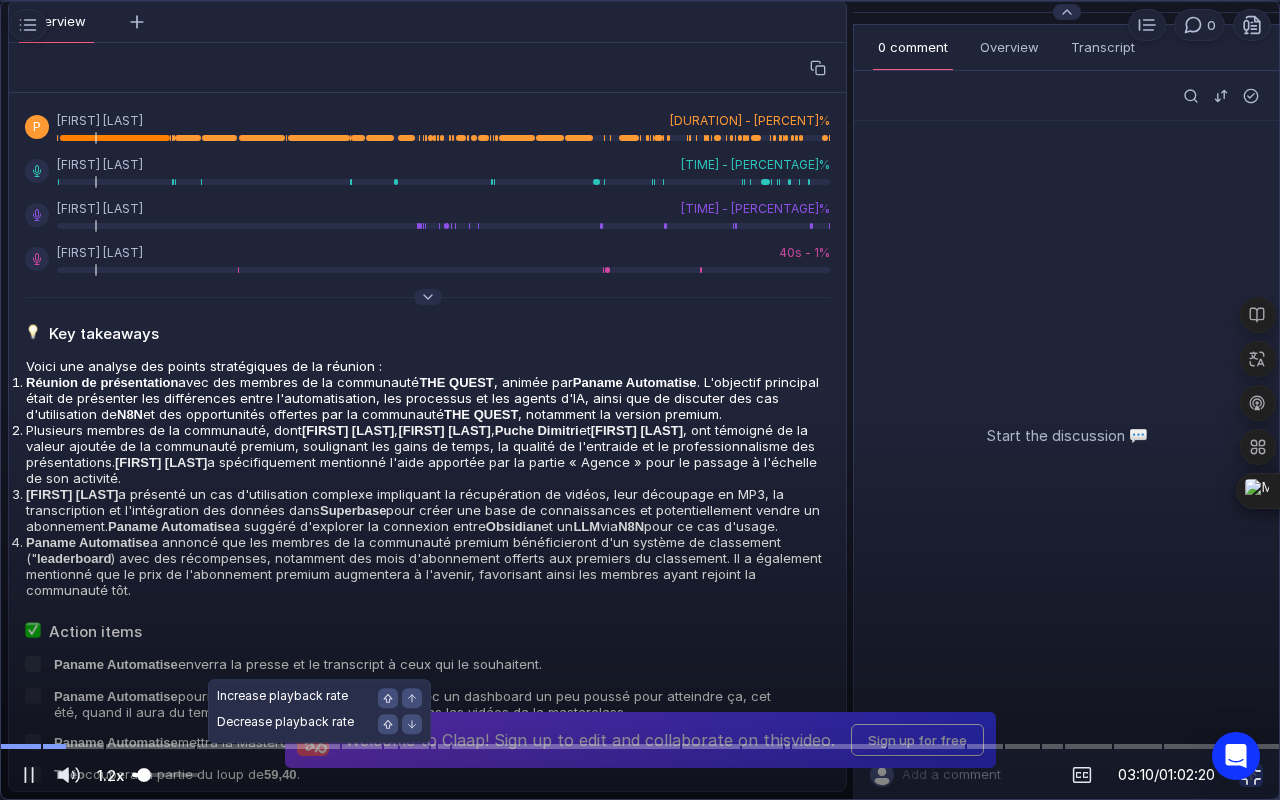 click at bounding box center (144, 775) 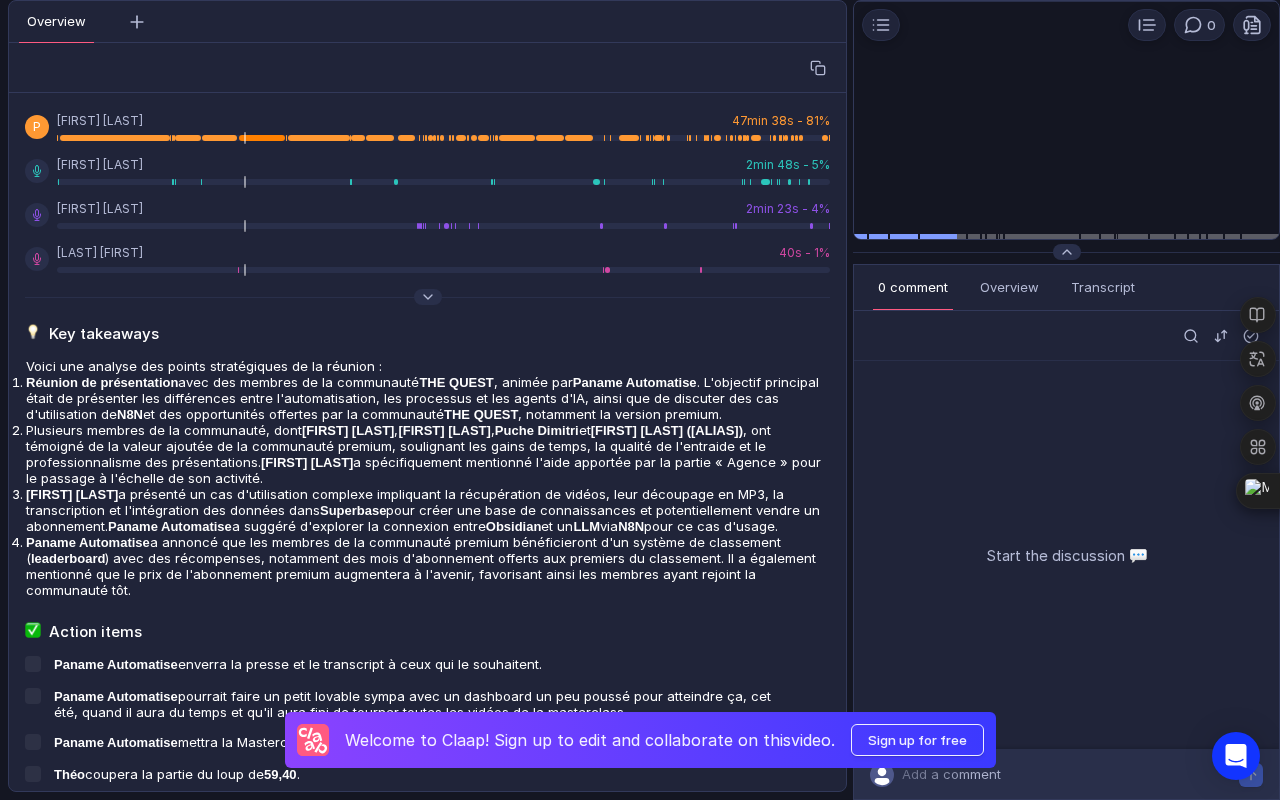 scroll, scrollTop: 0, scrollLeft: 0, axis: both 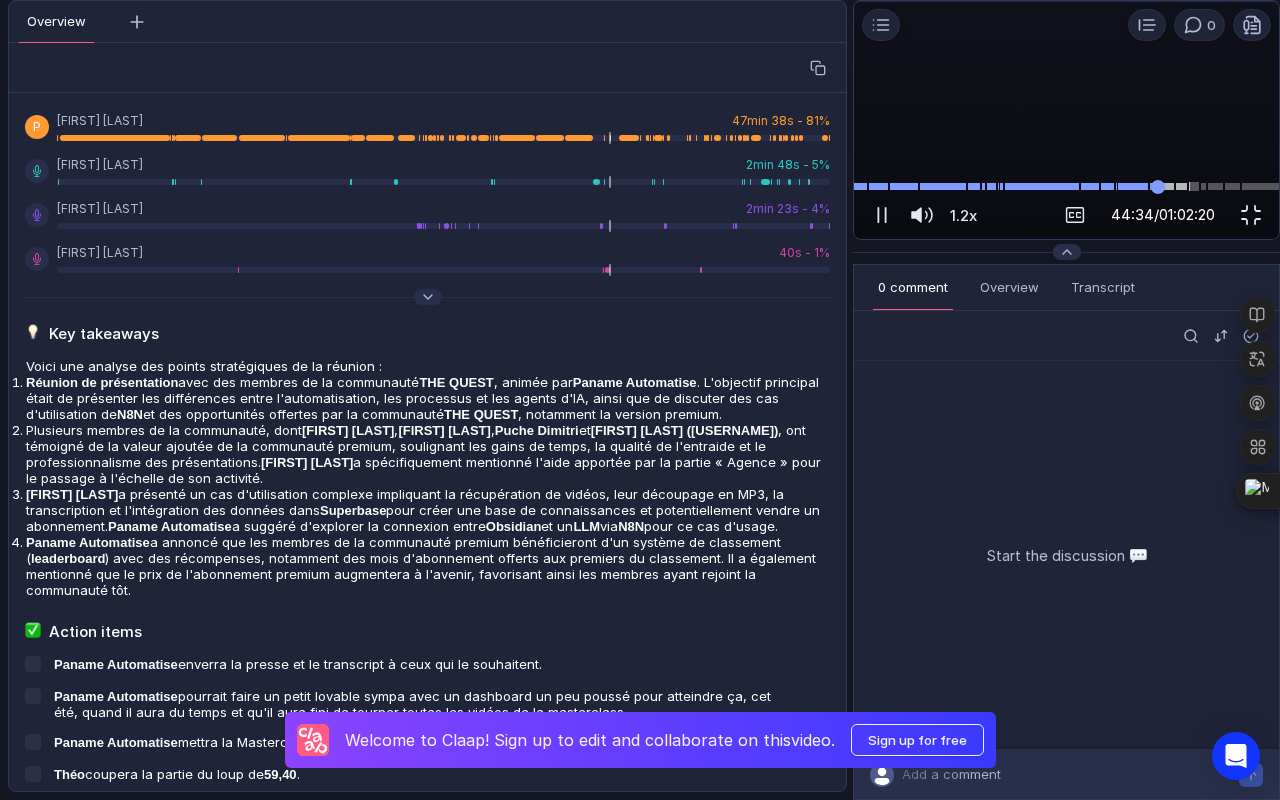 click at bounding box center [1066, 186] 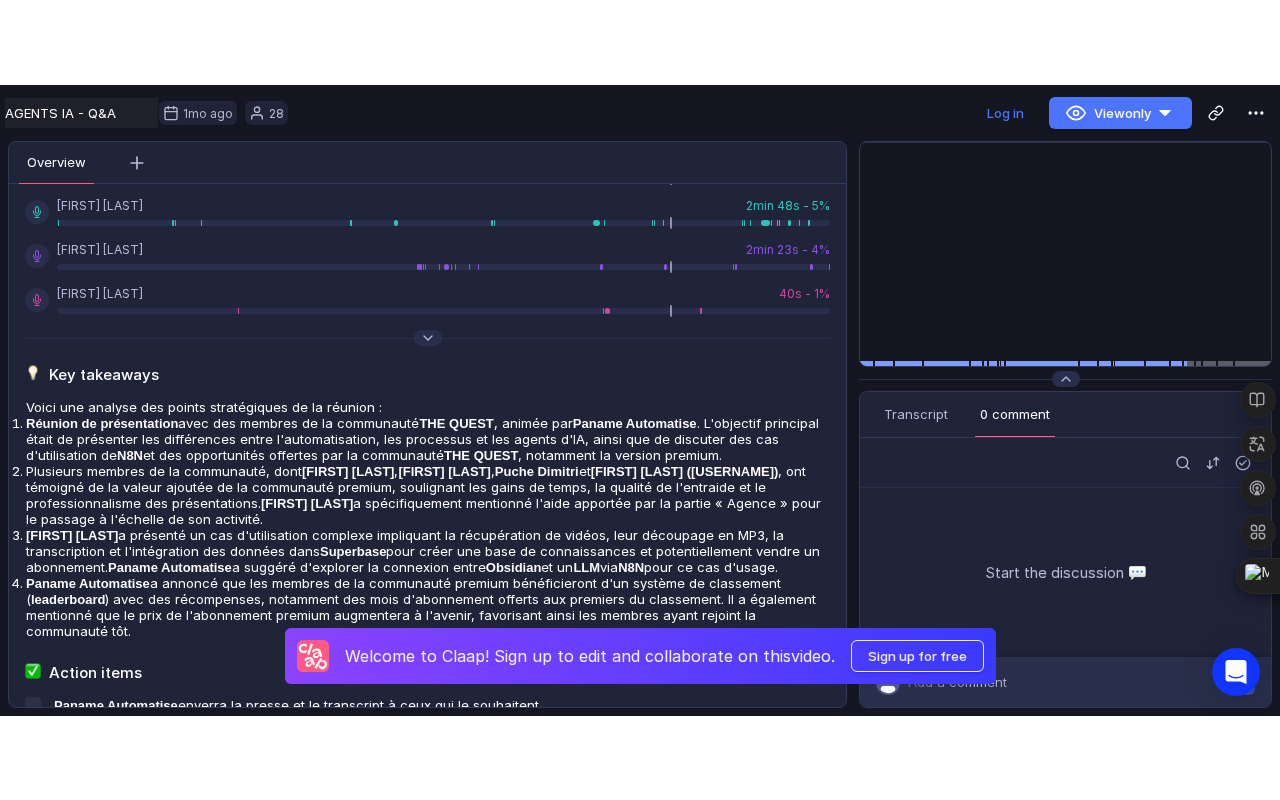scroll, scrollTop: 165, scrollLeft: 0, axis: vertical 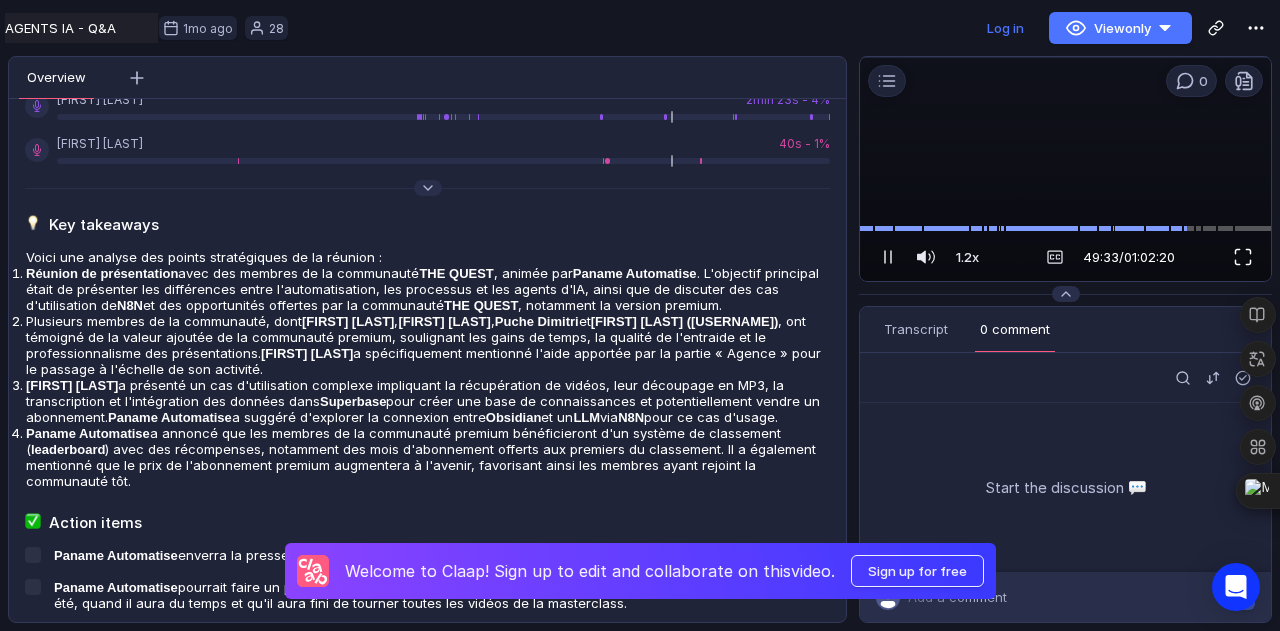 click at bounding box center [1243, 257] 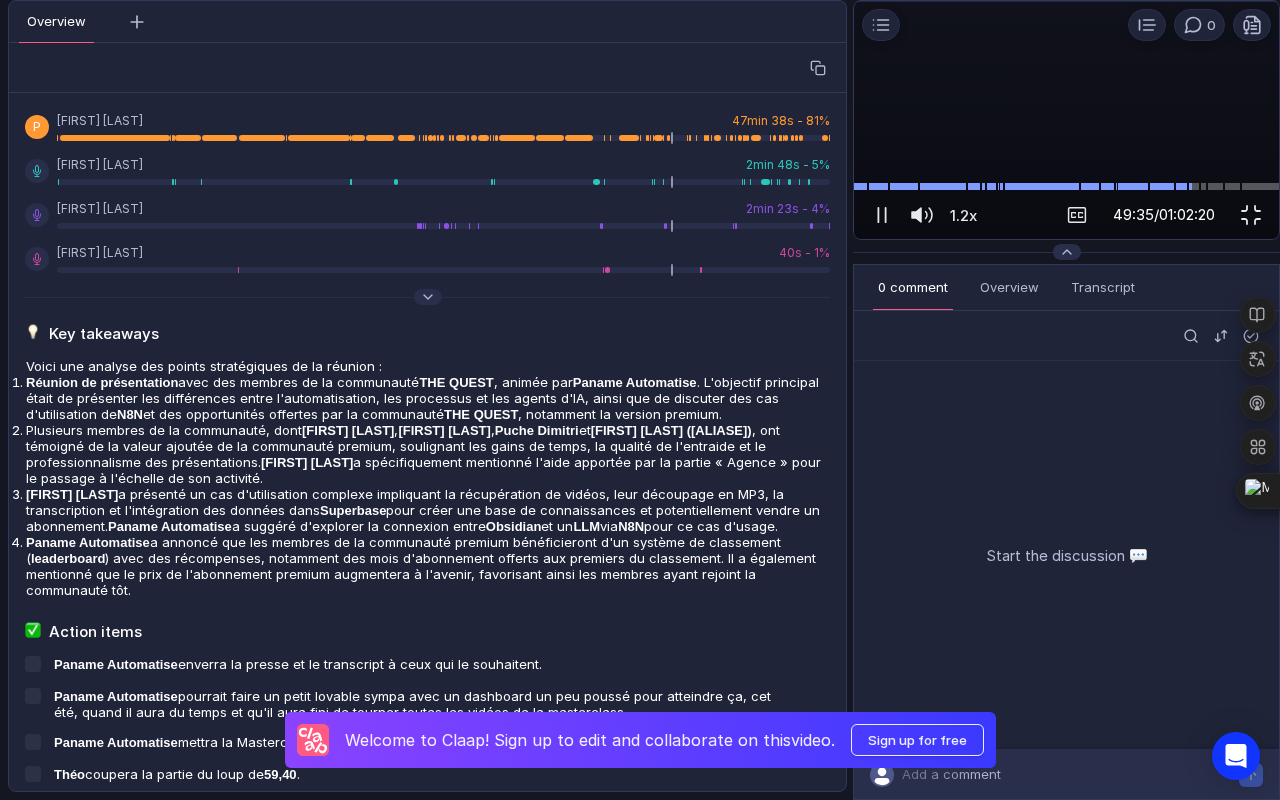 click at bounding box center (1066, 186) 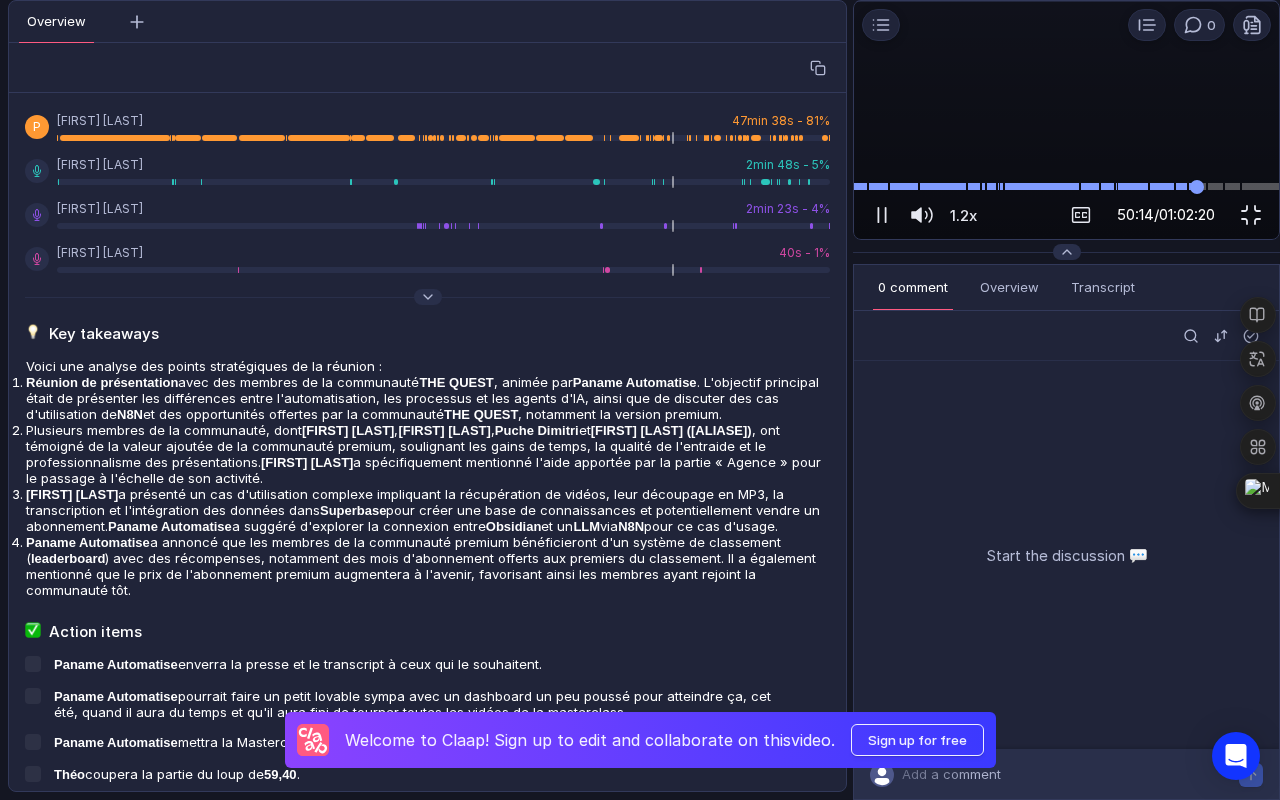 scroll, scrollTop: 165, scrollLeft: 0, axis: vertical 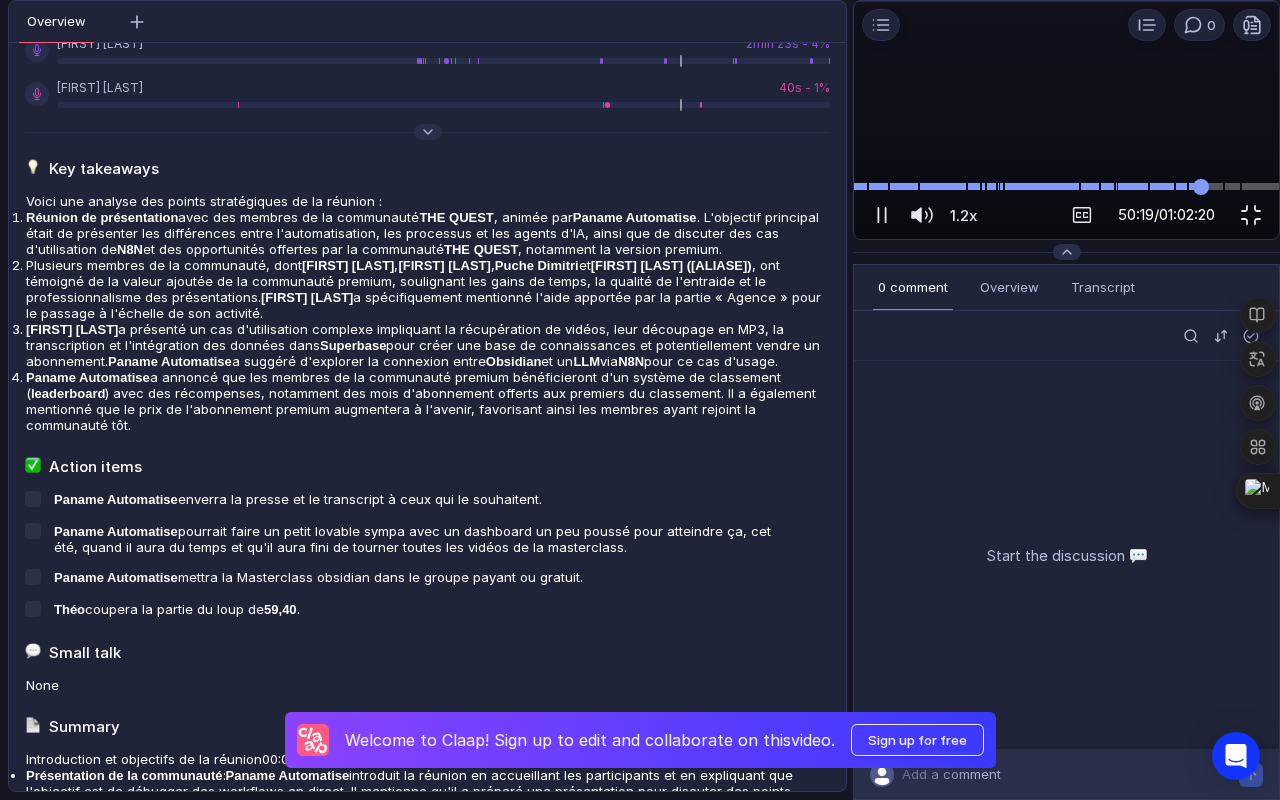 click at bounding box center [1066, 186] 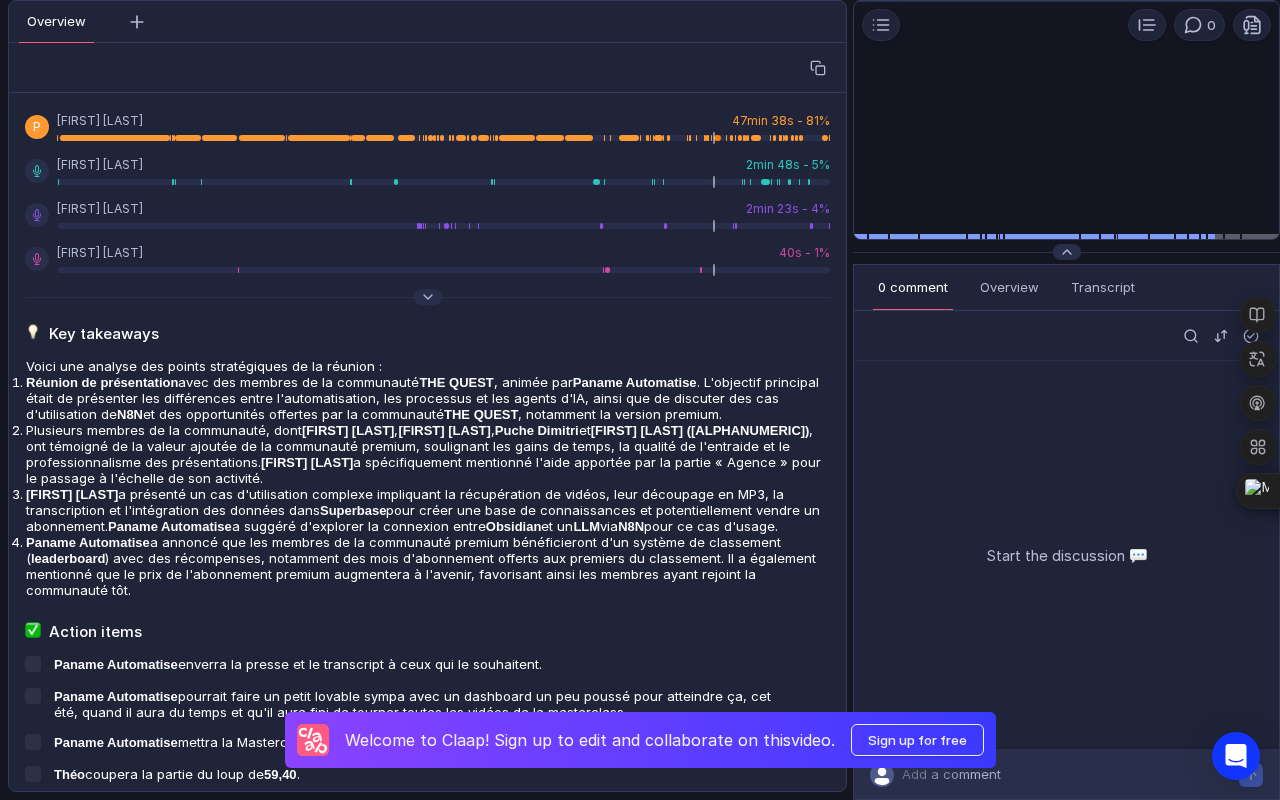 scroll, scrollTop: 0, scrollLeft: 0, axis: both 